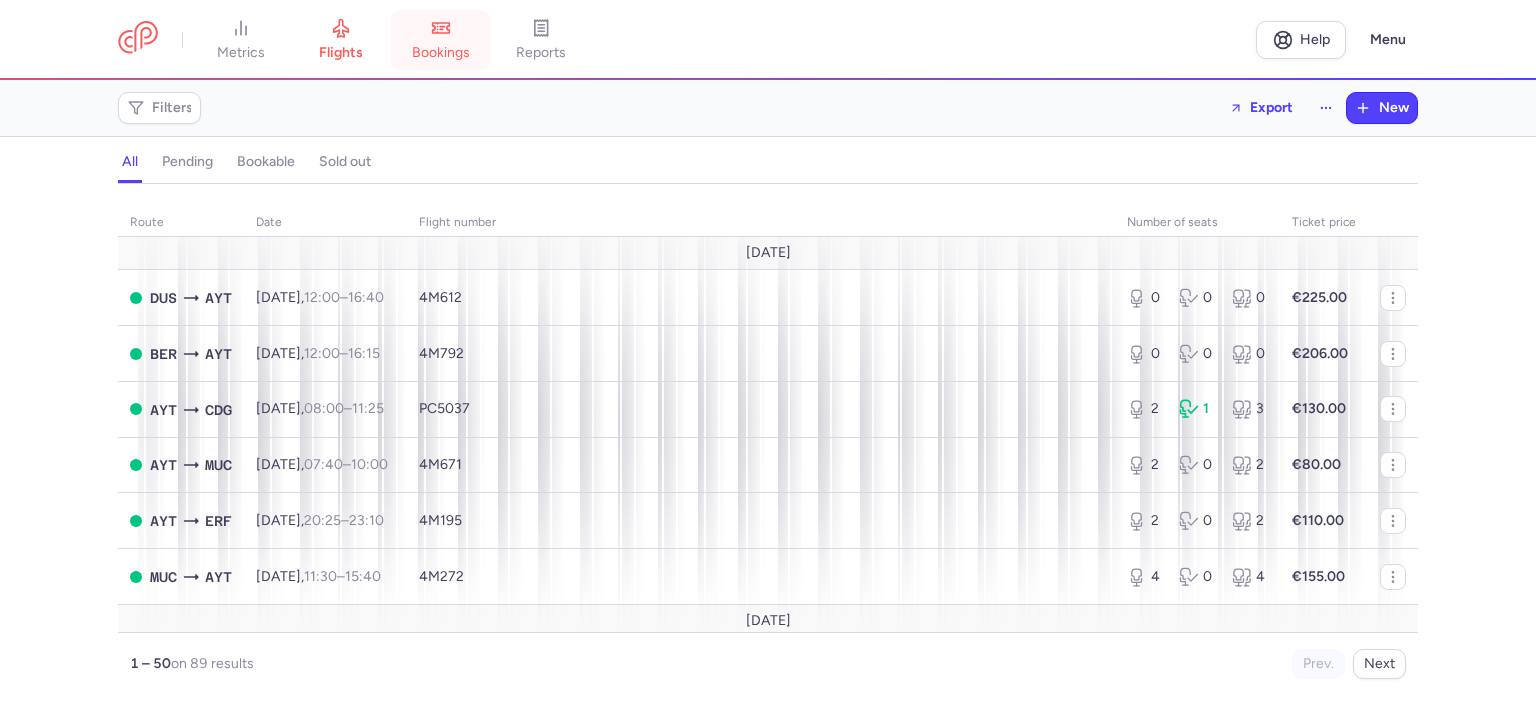 scroll, scrollTop: 0, scrollLeft: 0, axis: both 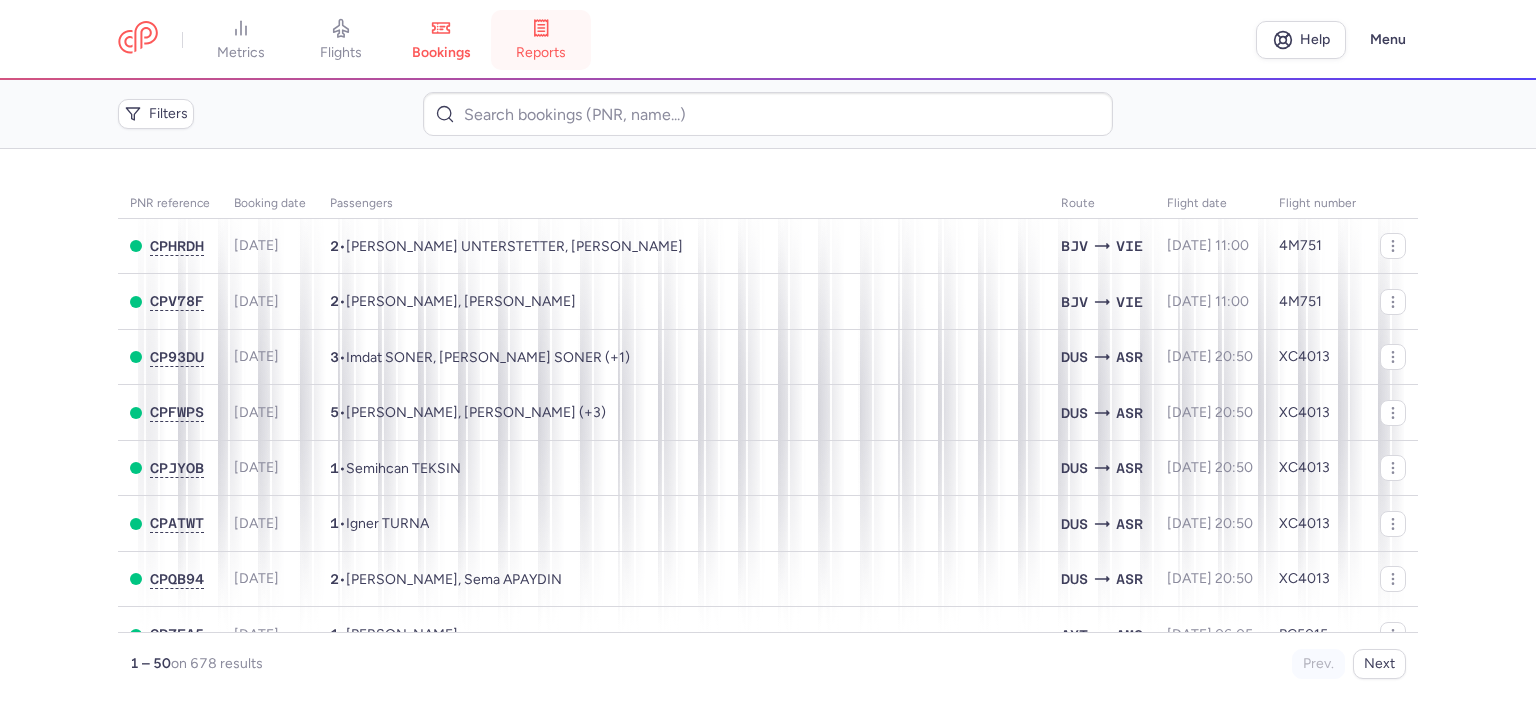 click on "reports" at bounding box center (541, 40) 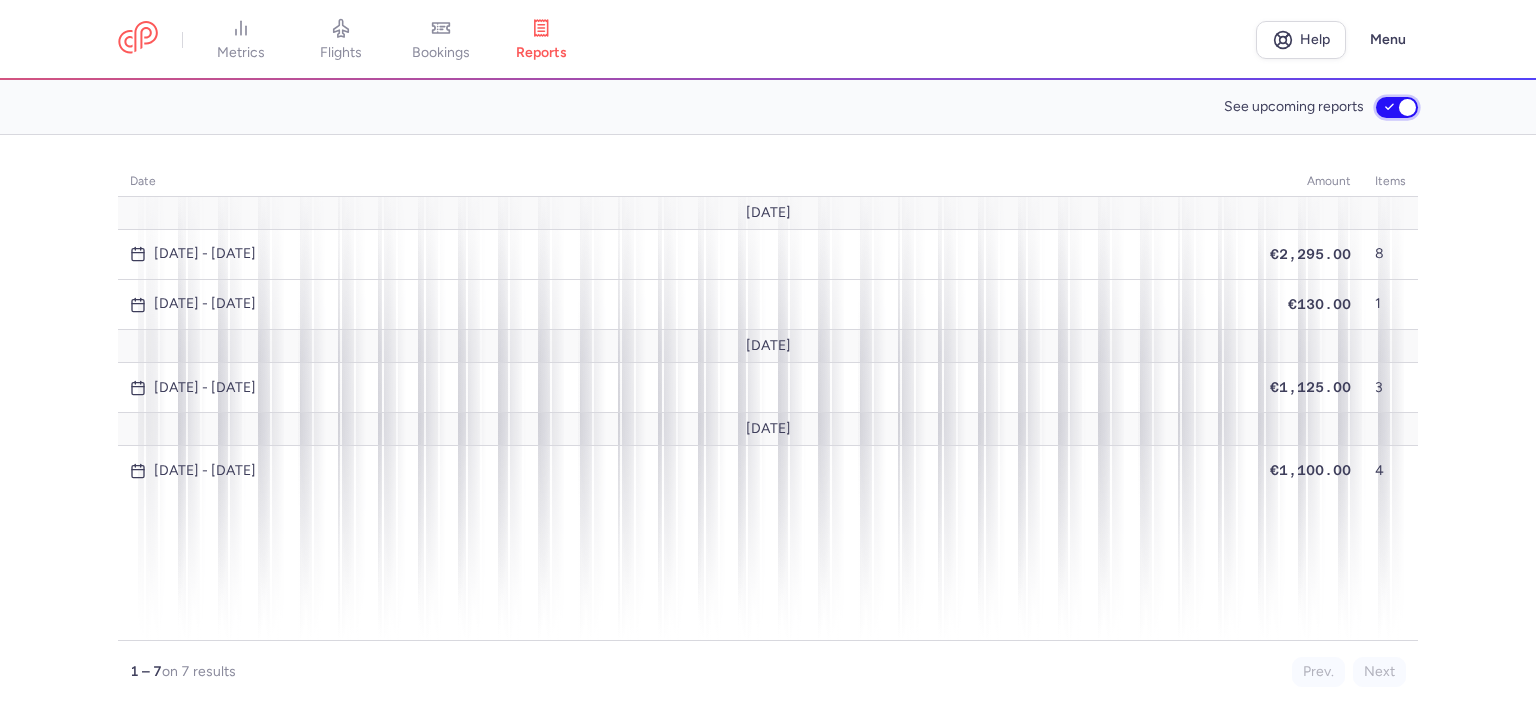 click on "See upcoming reports" at bounding box center [1397, 107] 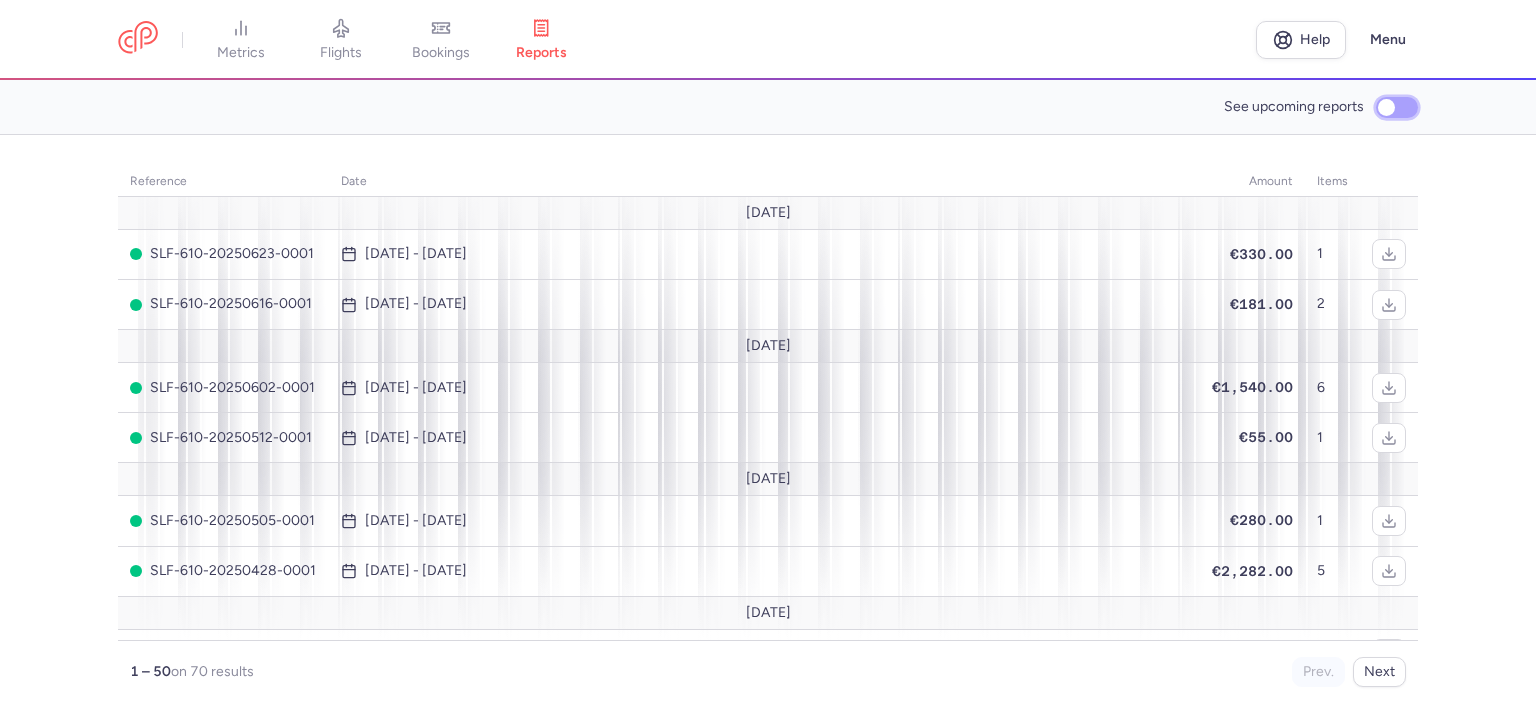 click on "See upcoming reports" at bounding box center [1397, 107] 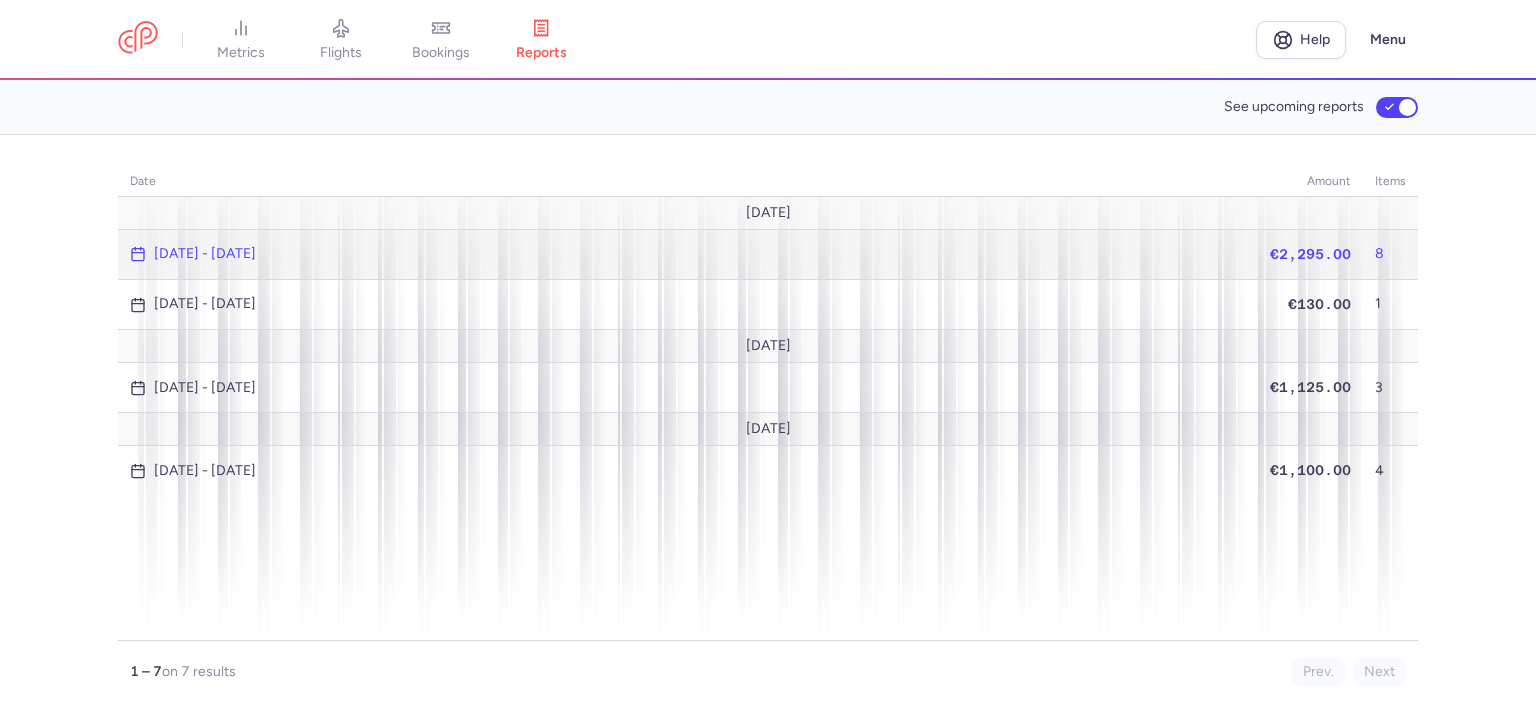 click on "[DATE] - [DATE]" 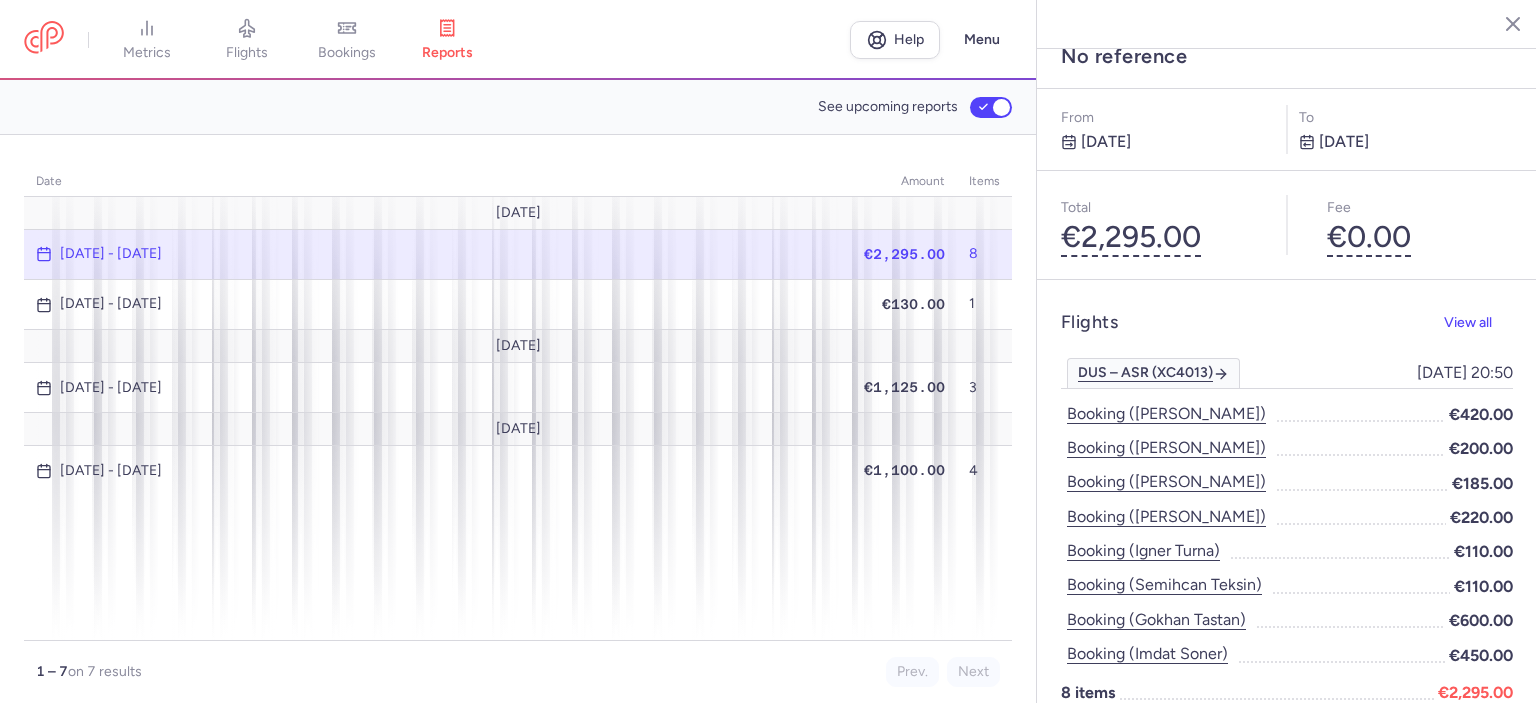 scroll, scrollTop: 0, scrollLeft: 0, axis: both 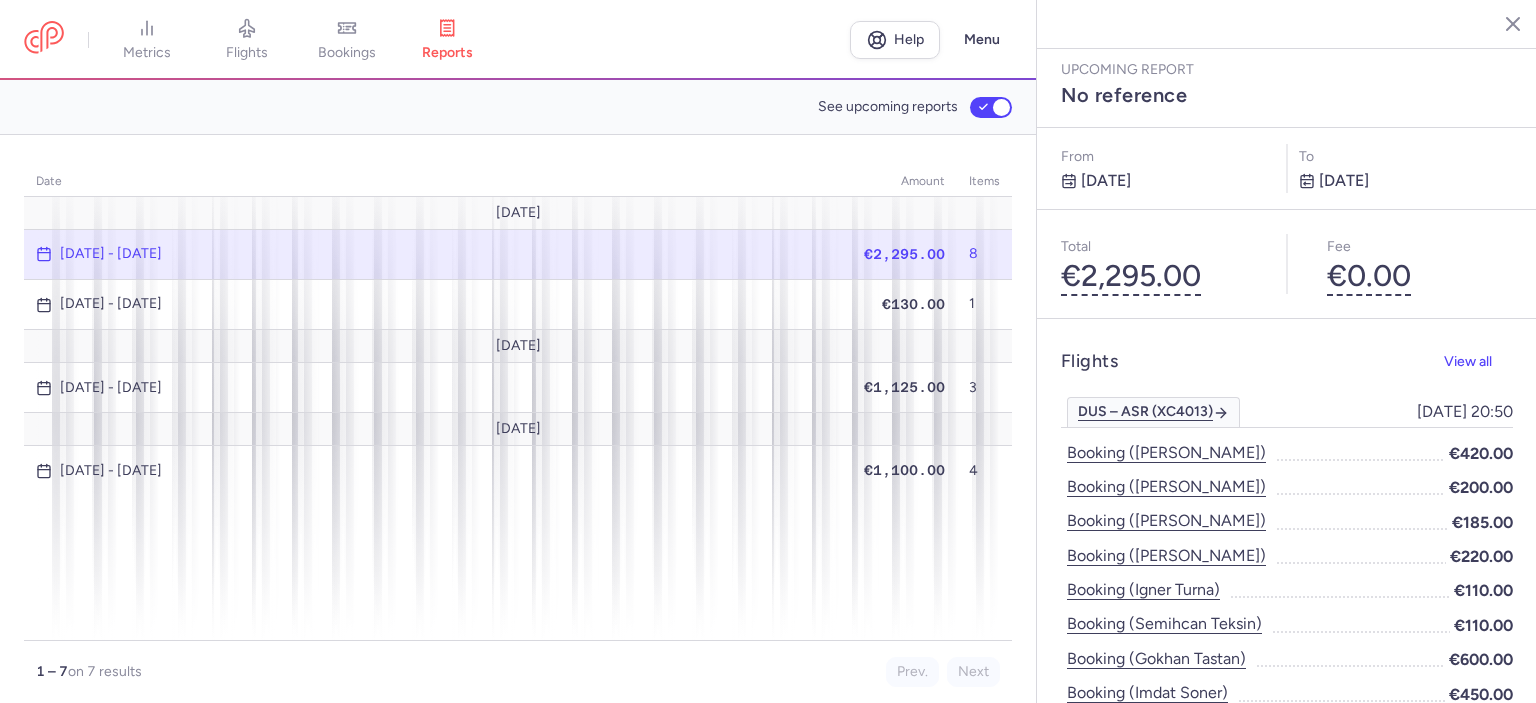 click 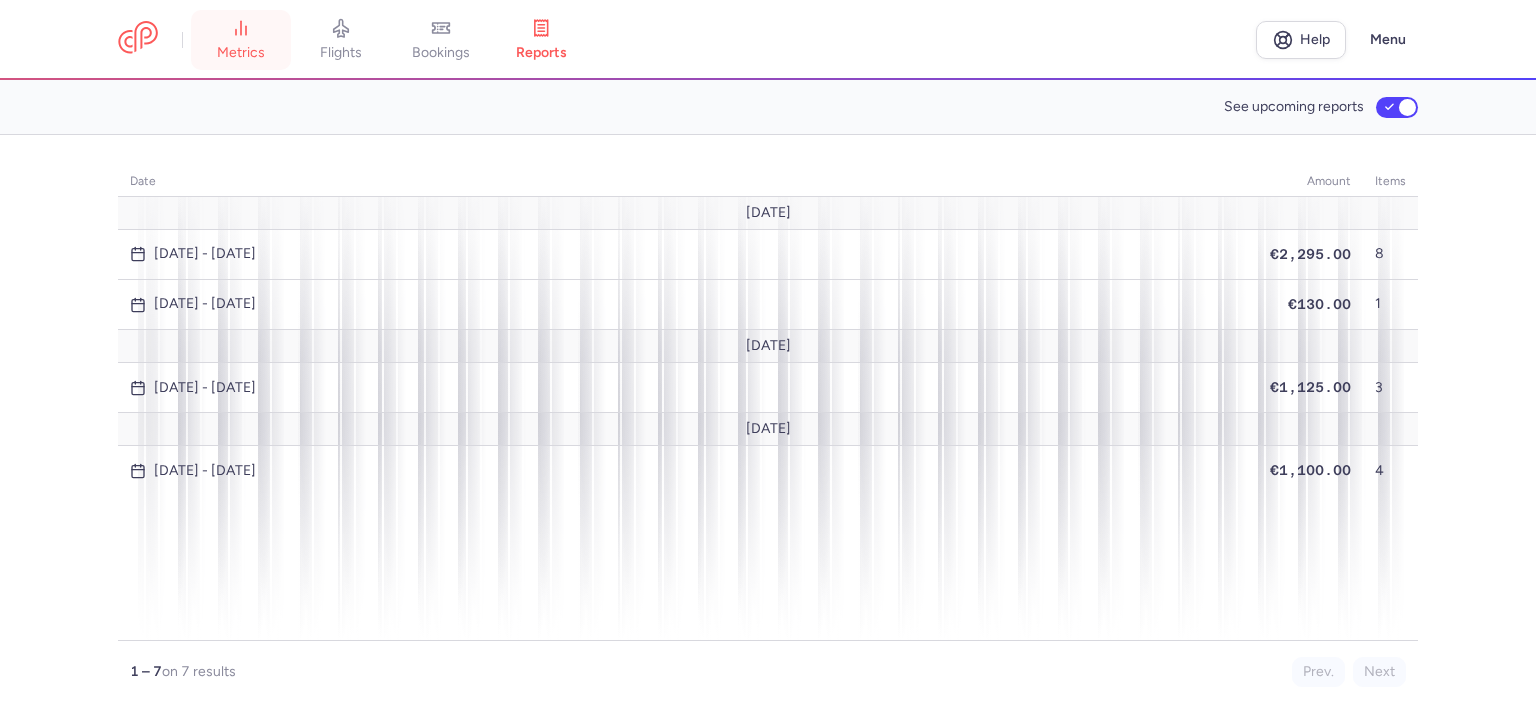 click on "metrics" at bounding box center (241, 53) 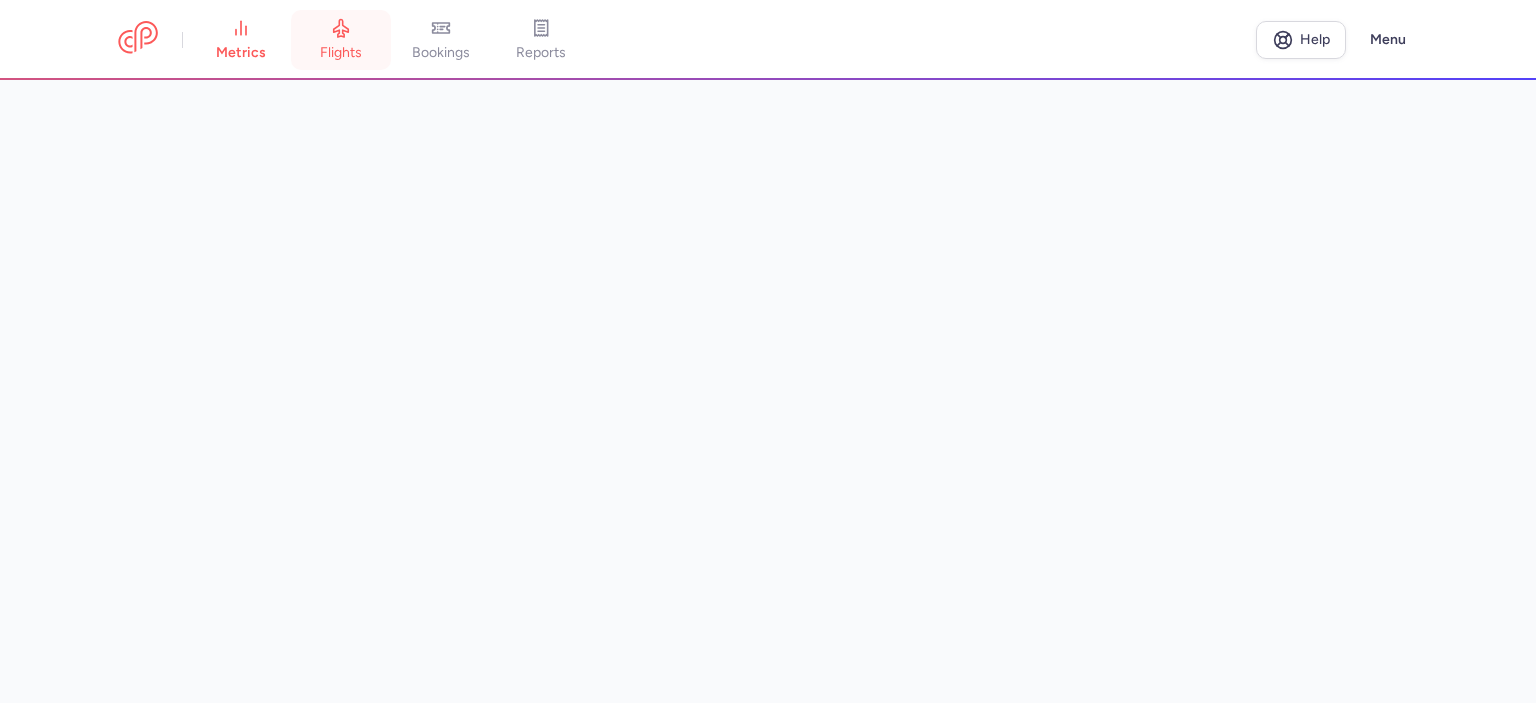 click on "flights" at bounding box center (341, 53) 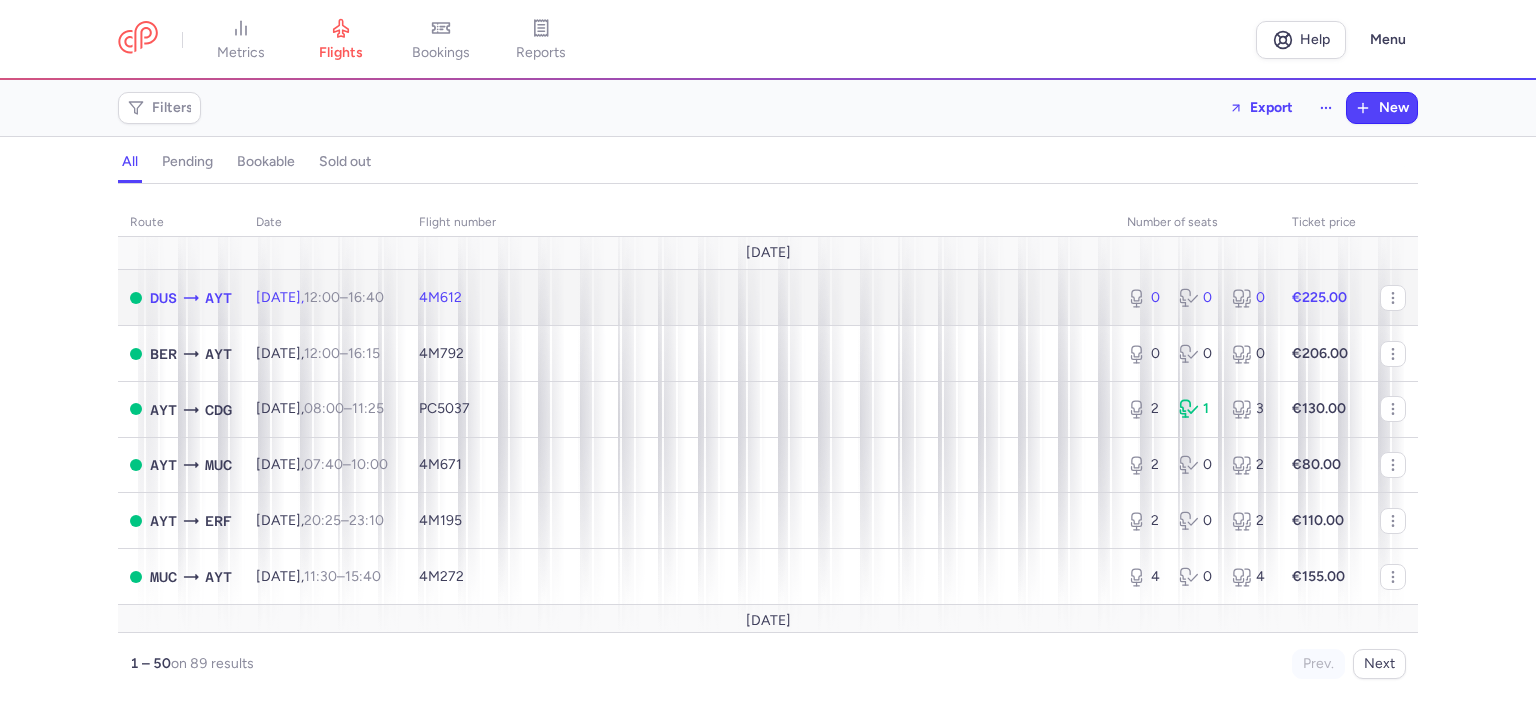click on "4M612" 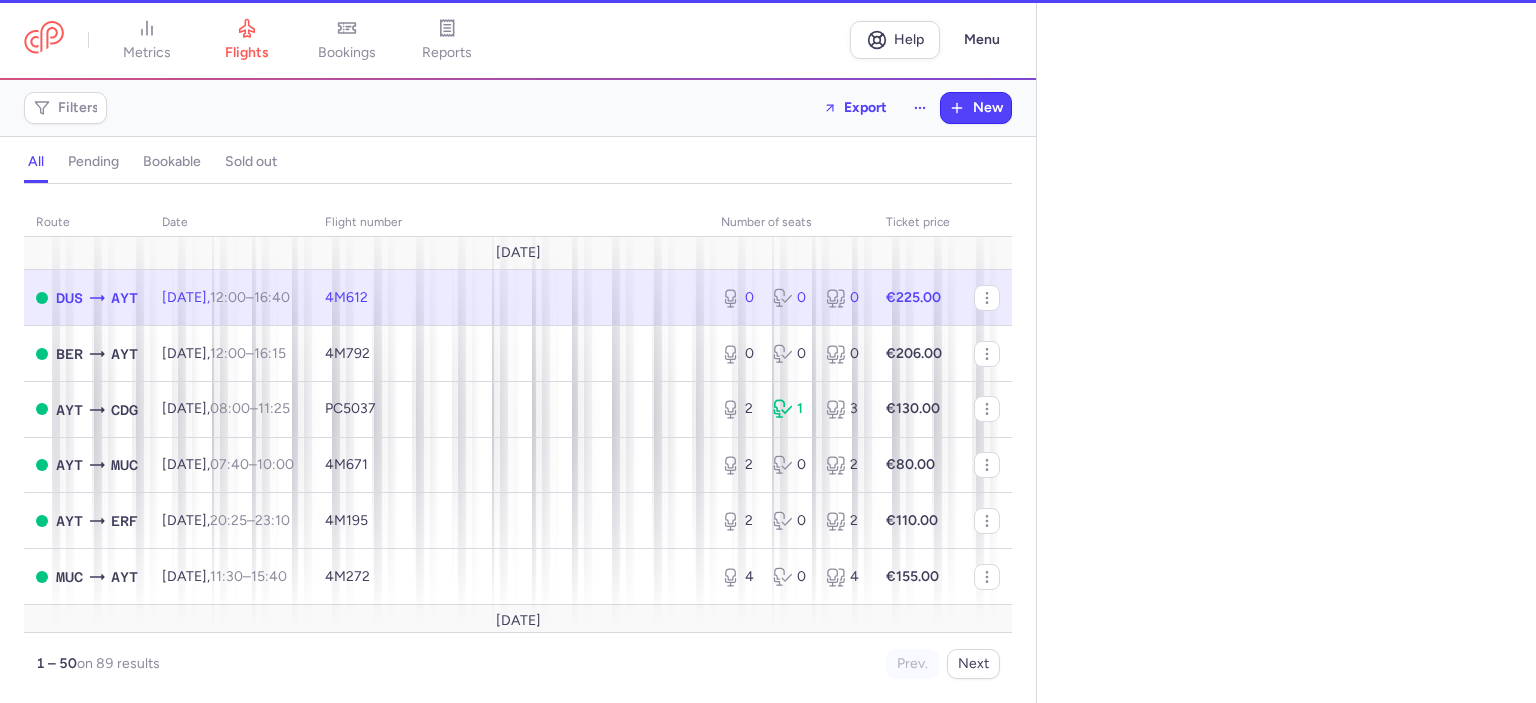 select on "days" 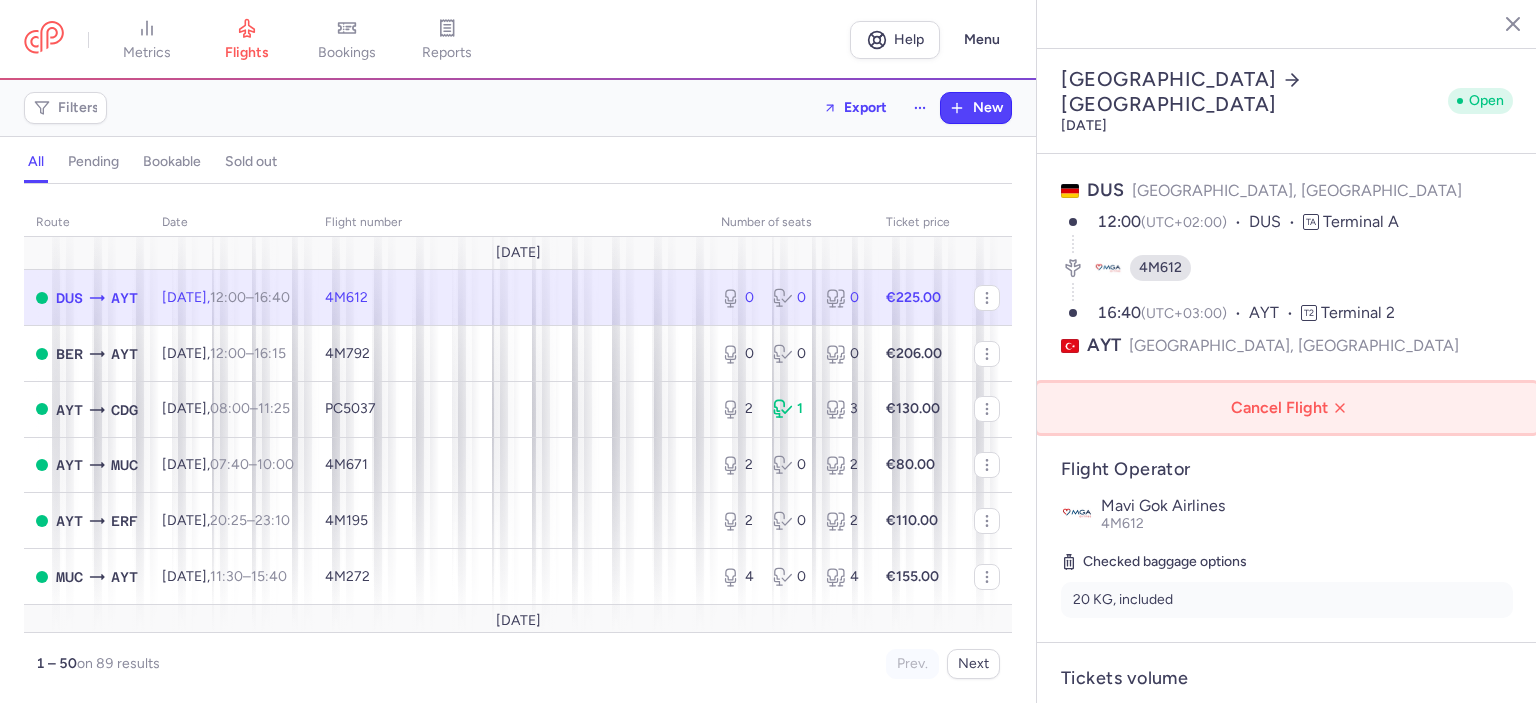 click on "Cancel Flight" at bounding box center (1291, 408) 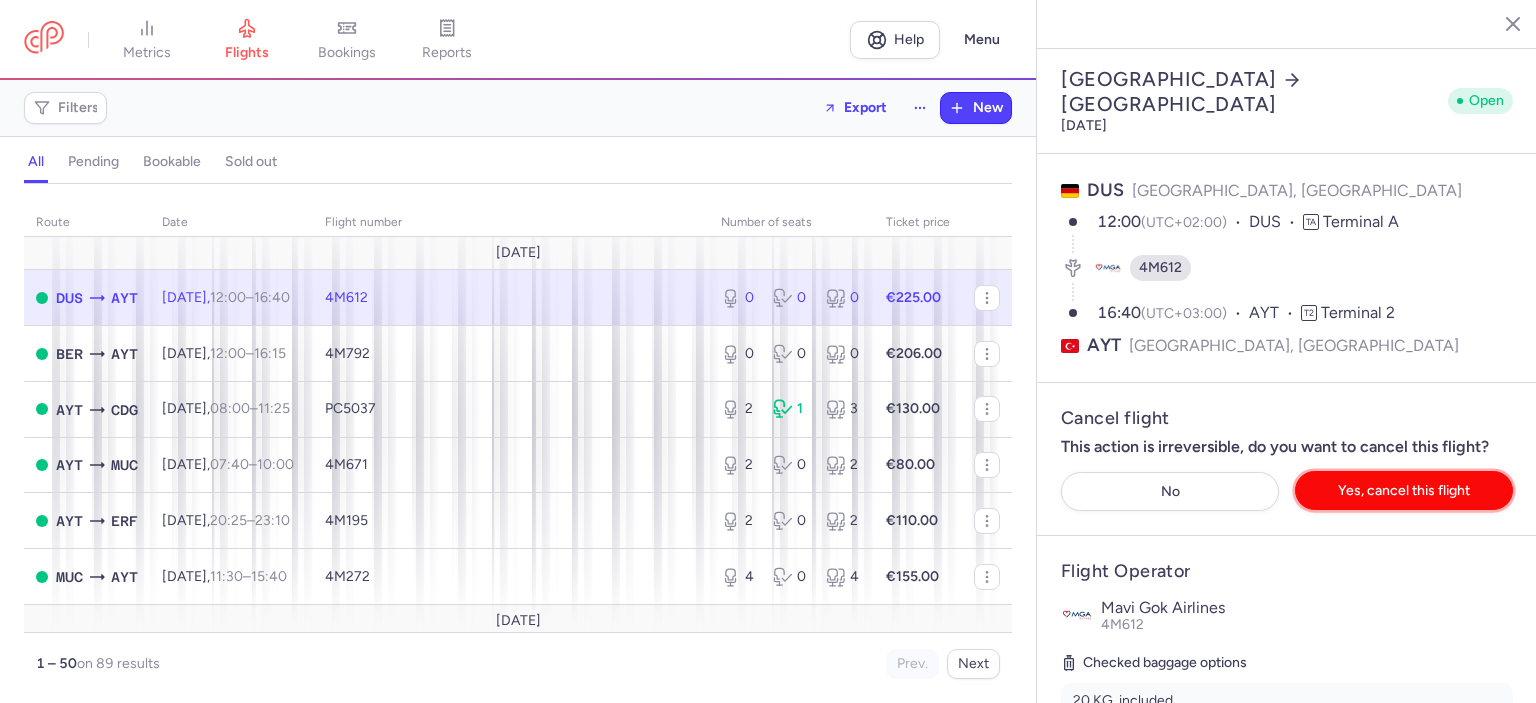 click on "Yes, cancel this flight" at bounding box center (1404, 490) 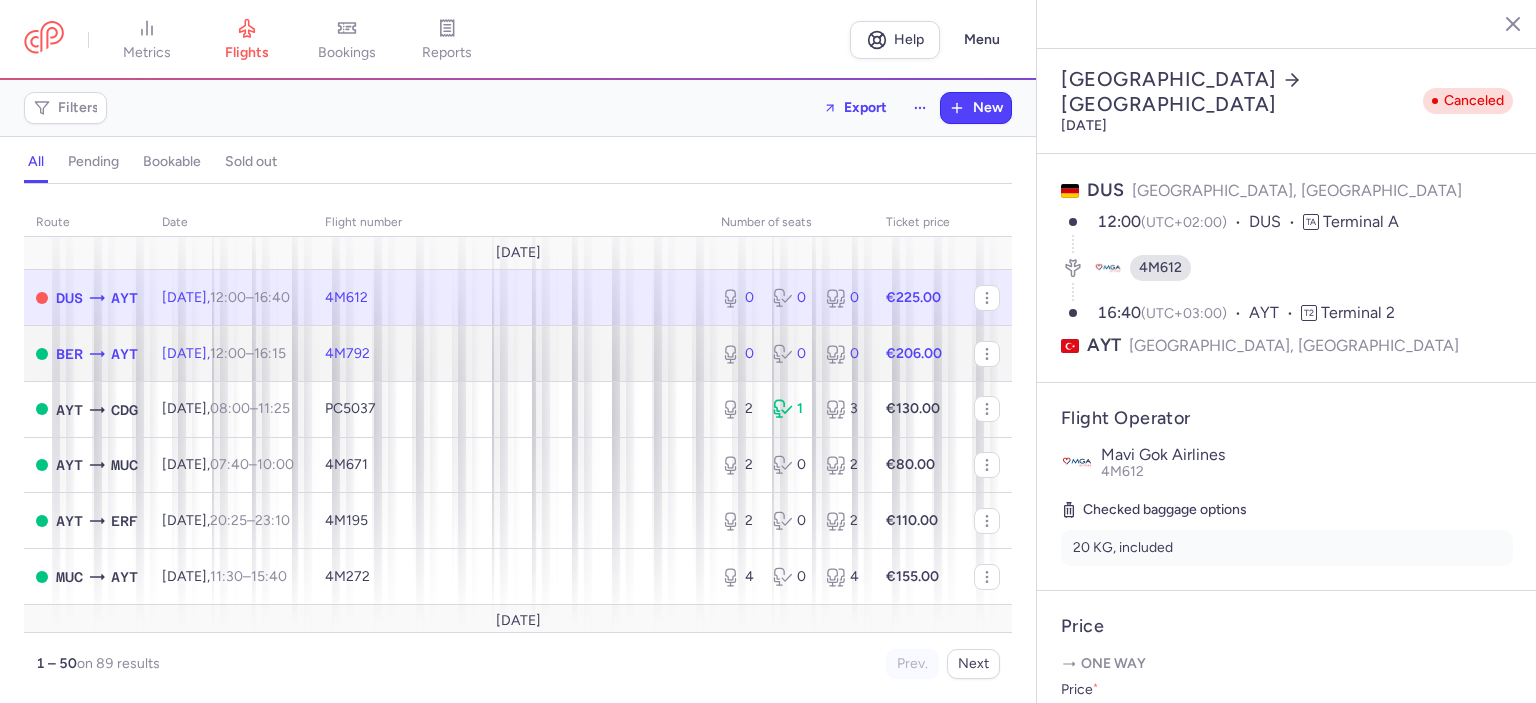 click on "4M792" 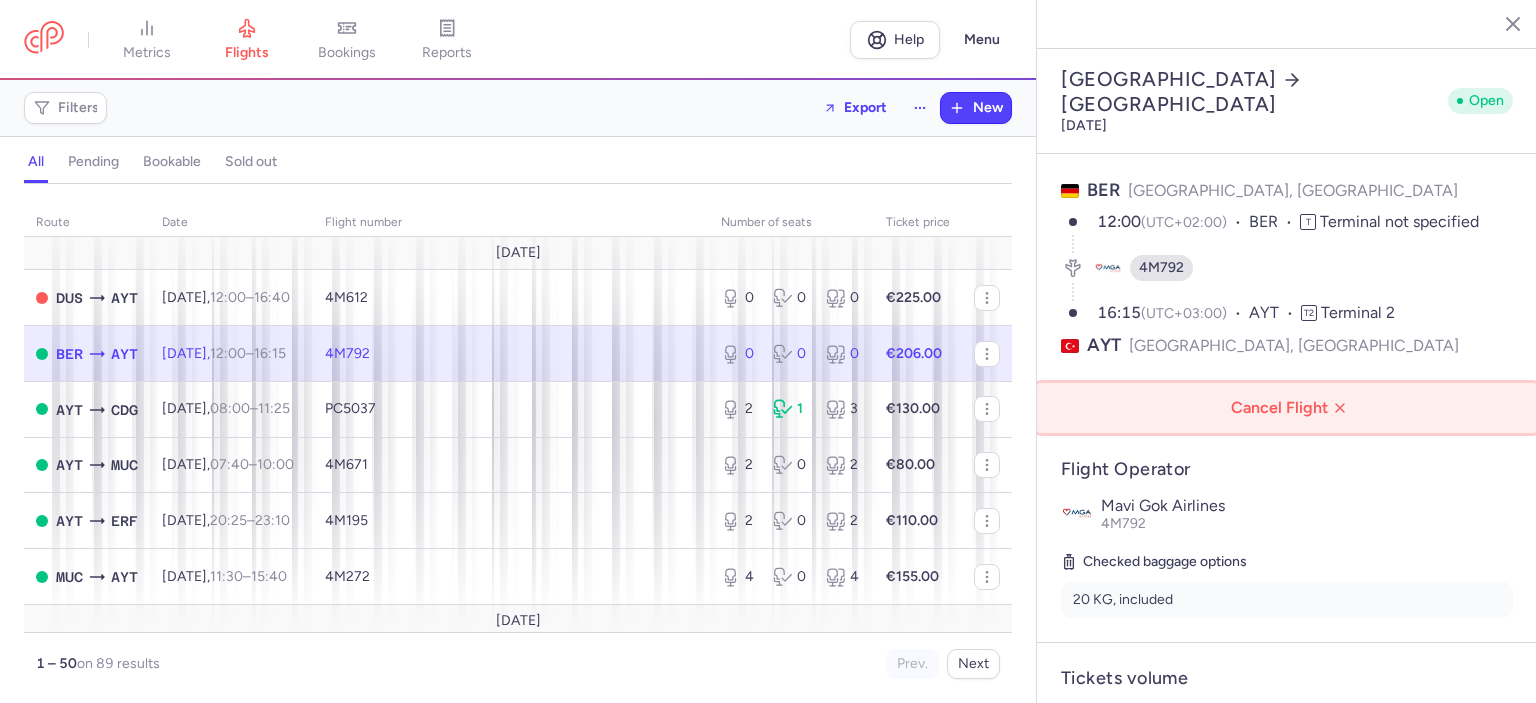 click on "Cancel Flight" at bounding box center (1291, 408) 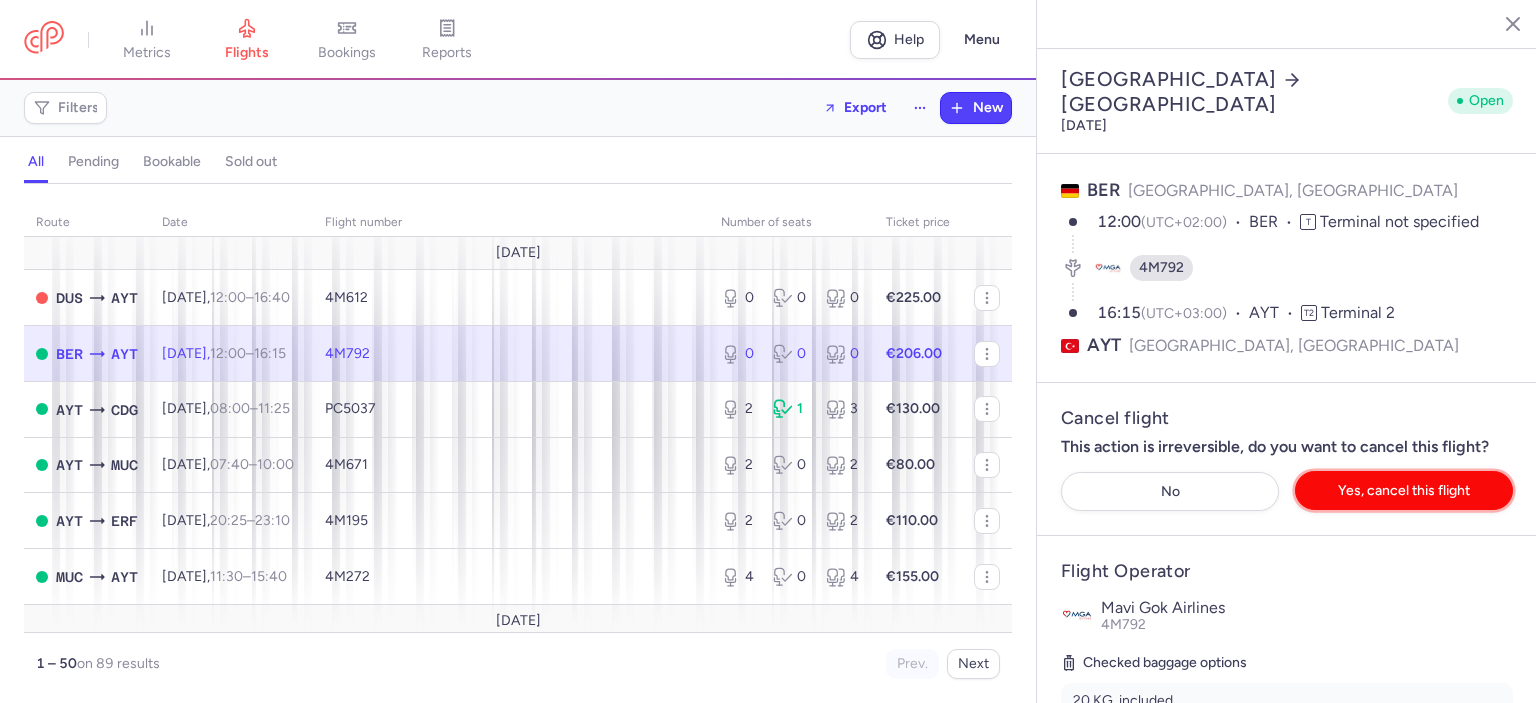 click on "Yes, cancel this flight" at bounding box center (1404, 490) 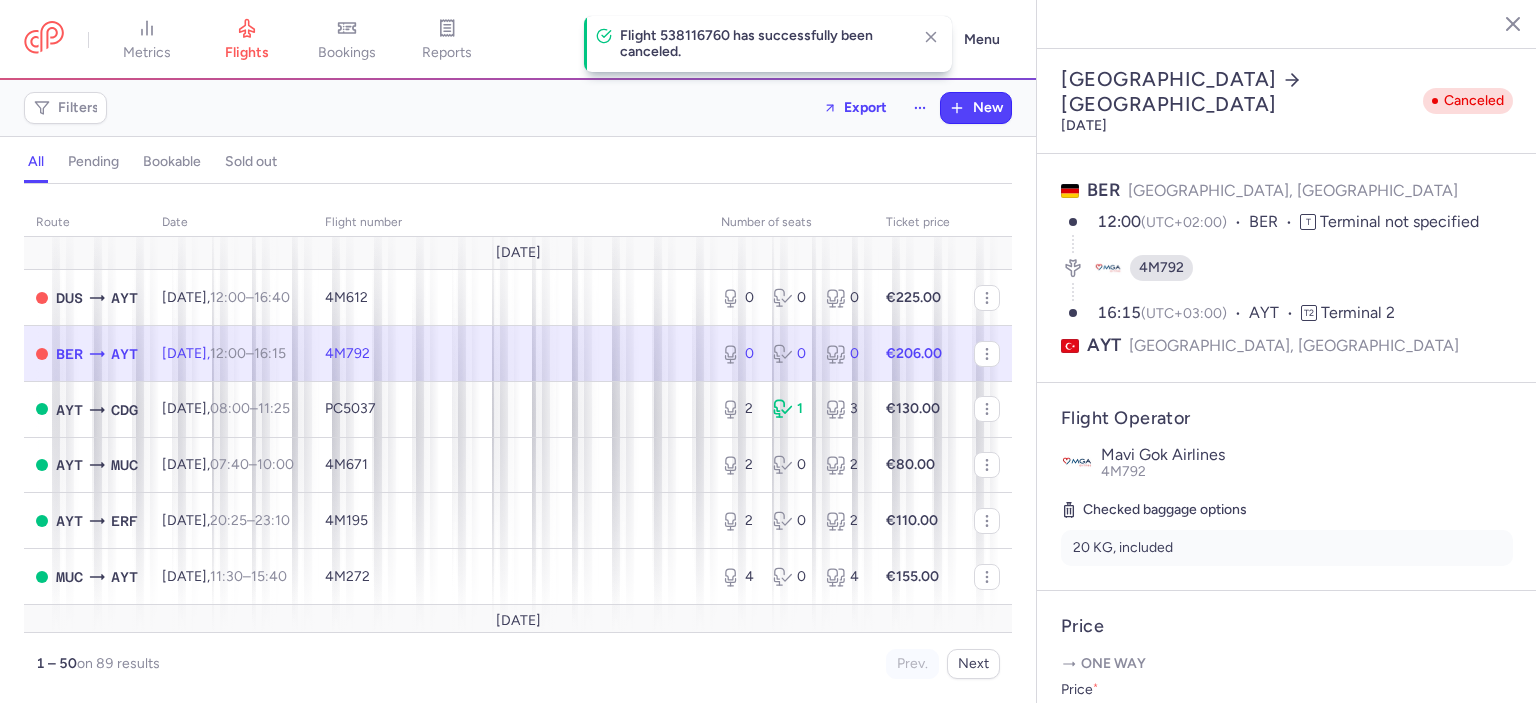 drag, startPoint x: 1494, startPoint y: 20, endPoint x: 1482, endPoint y: 29, distance: 15 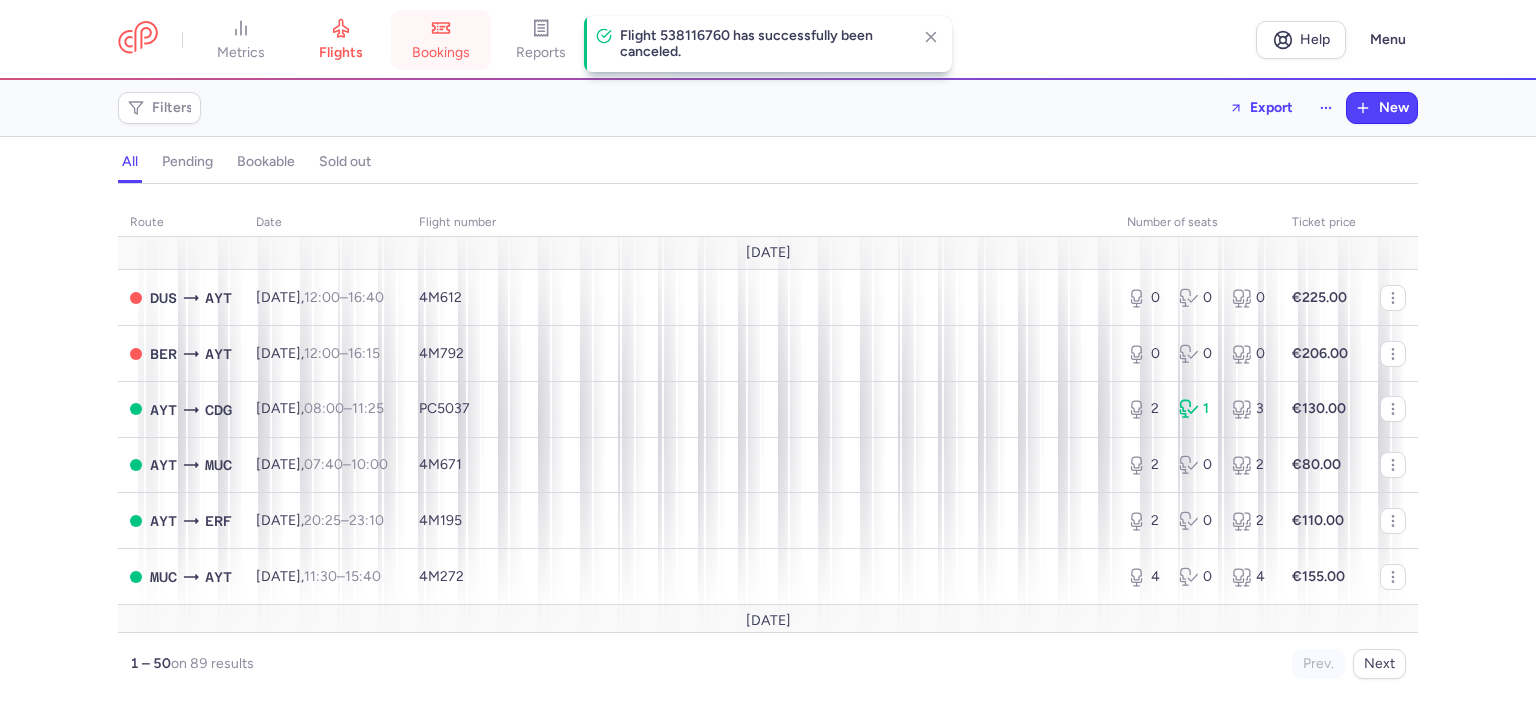 click on "bookings" at bounding box center [441, 53] 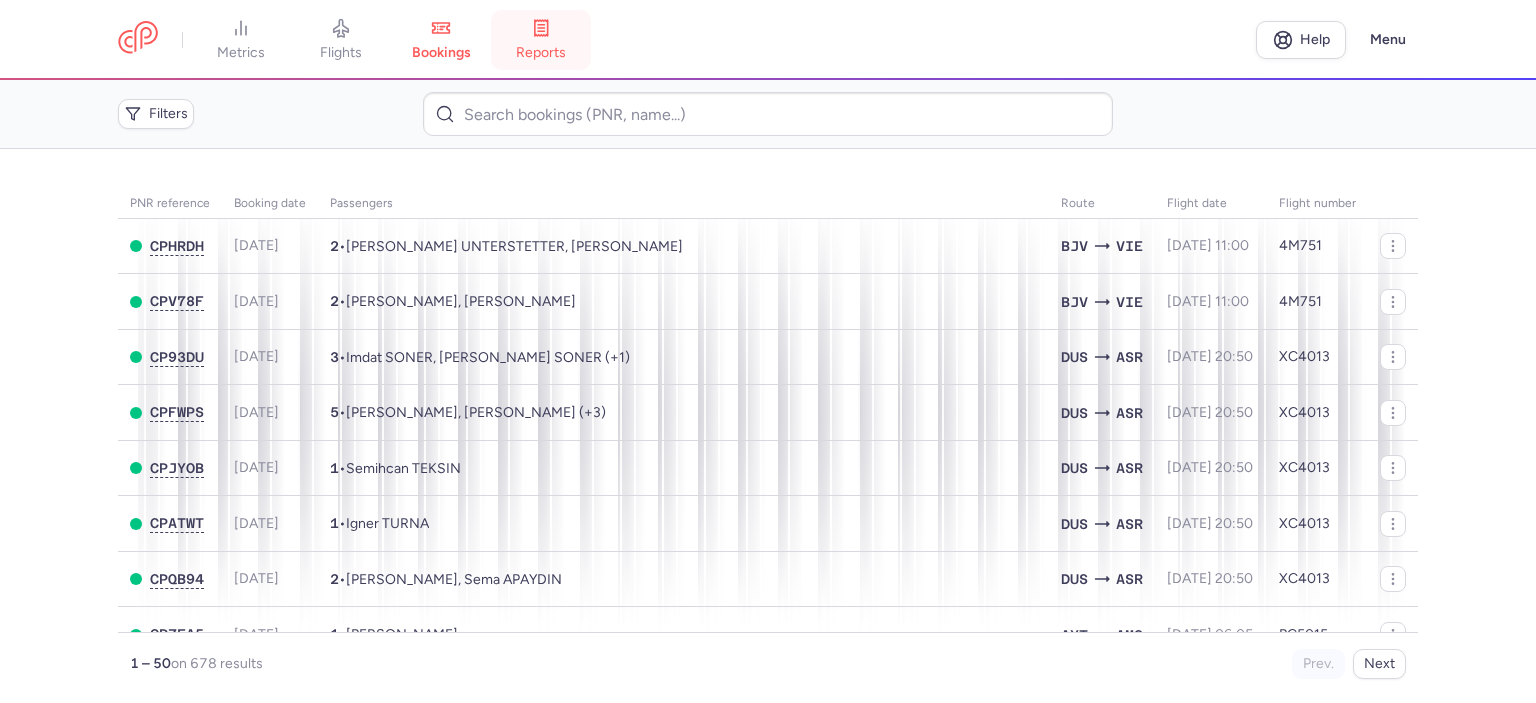 click 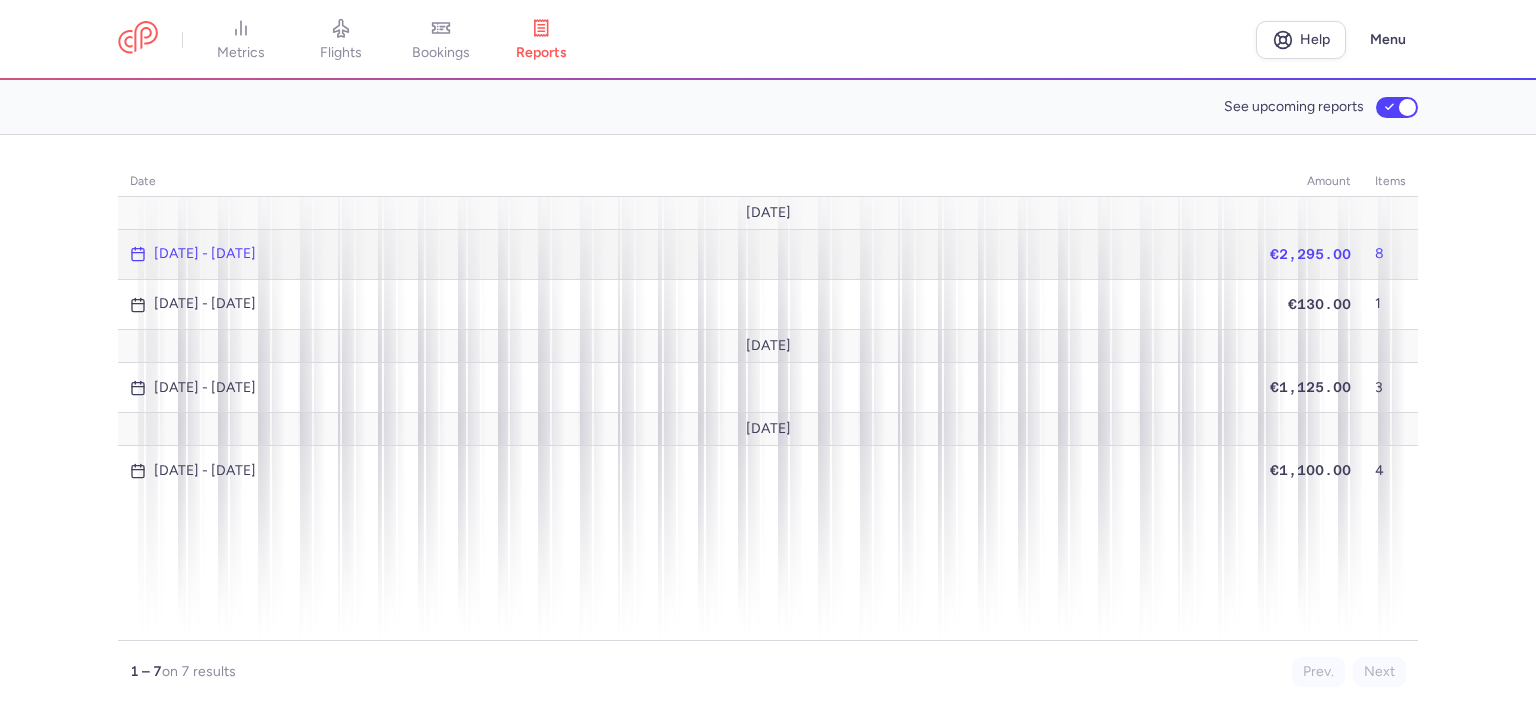 click on "[DATE] - [DATE]" at bounding box center [205, 254] 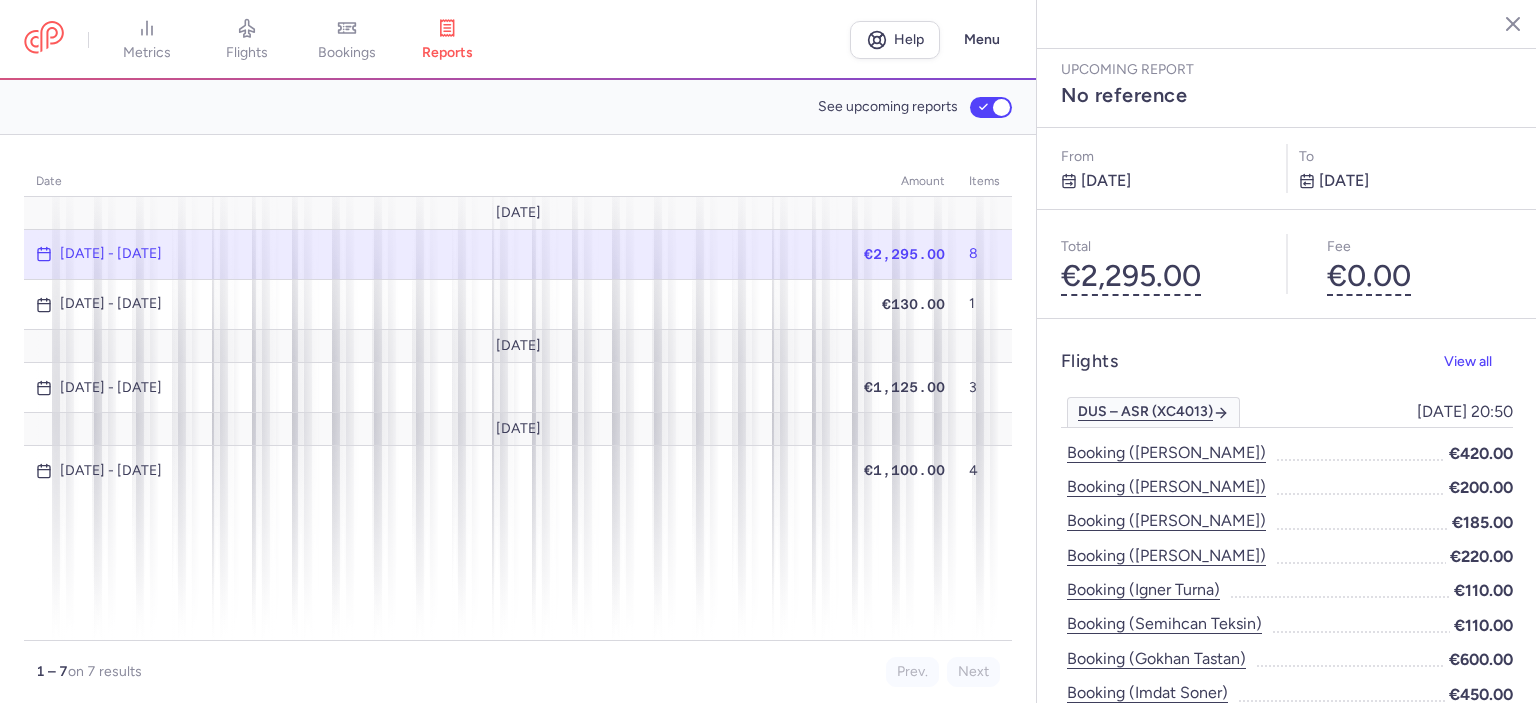 click 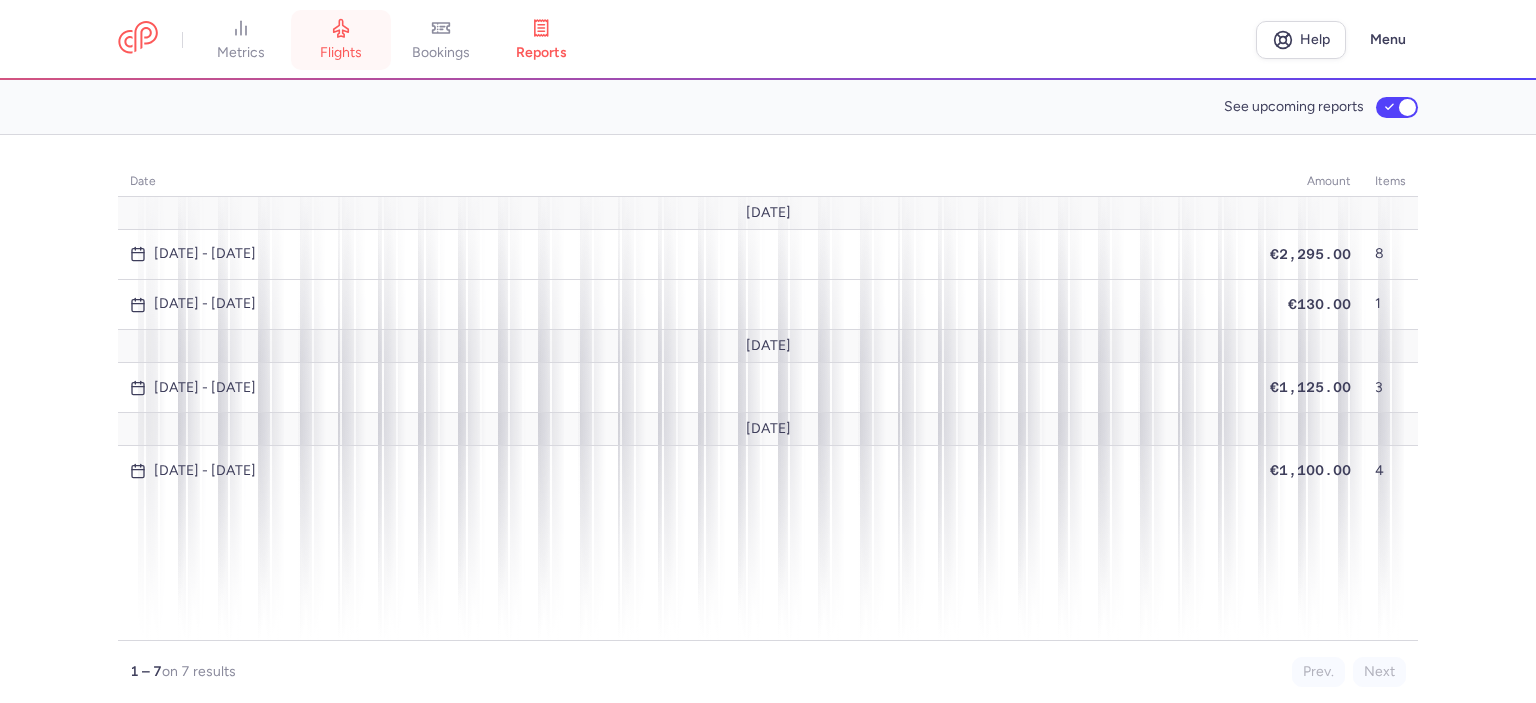 click on "flights" at bounding box center [341, 40] 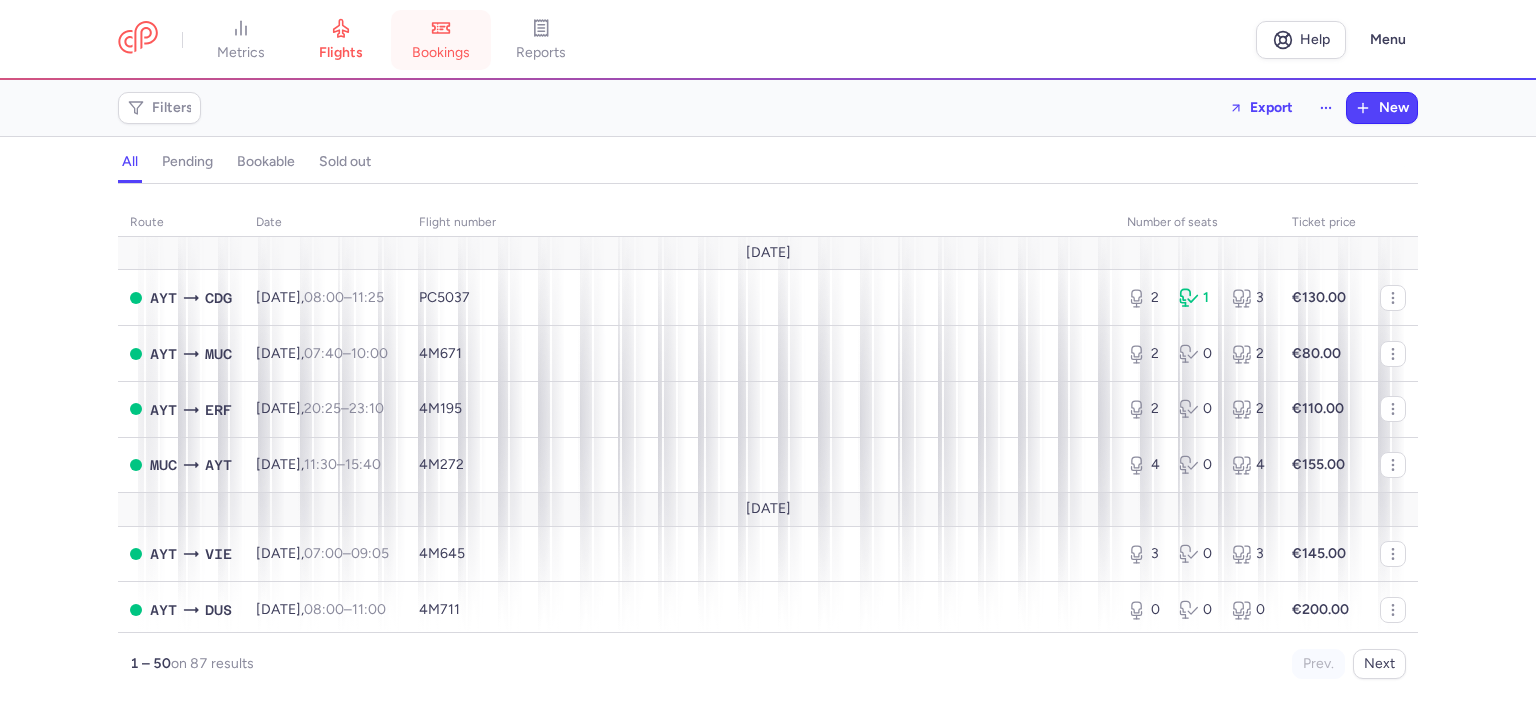 click on "bookings" at bounding box center (441, 53) 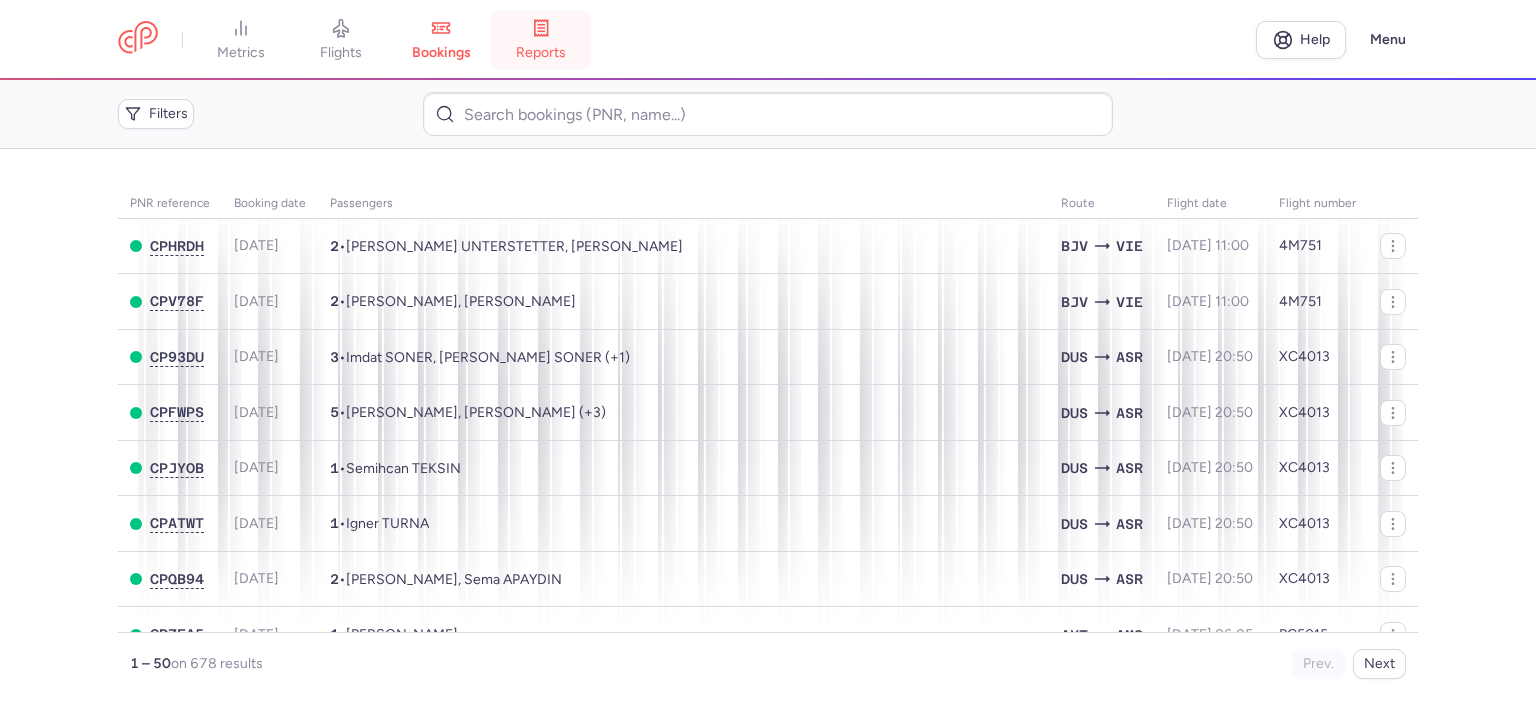 click on "reports" at bounding box center (541, 53) 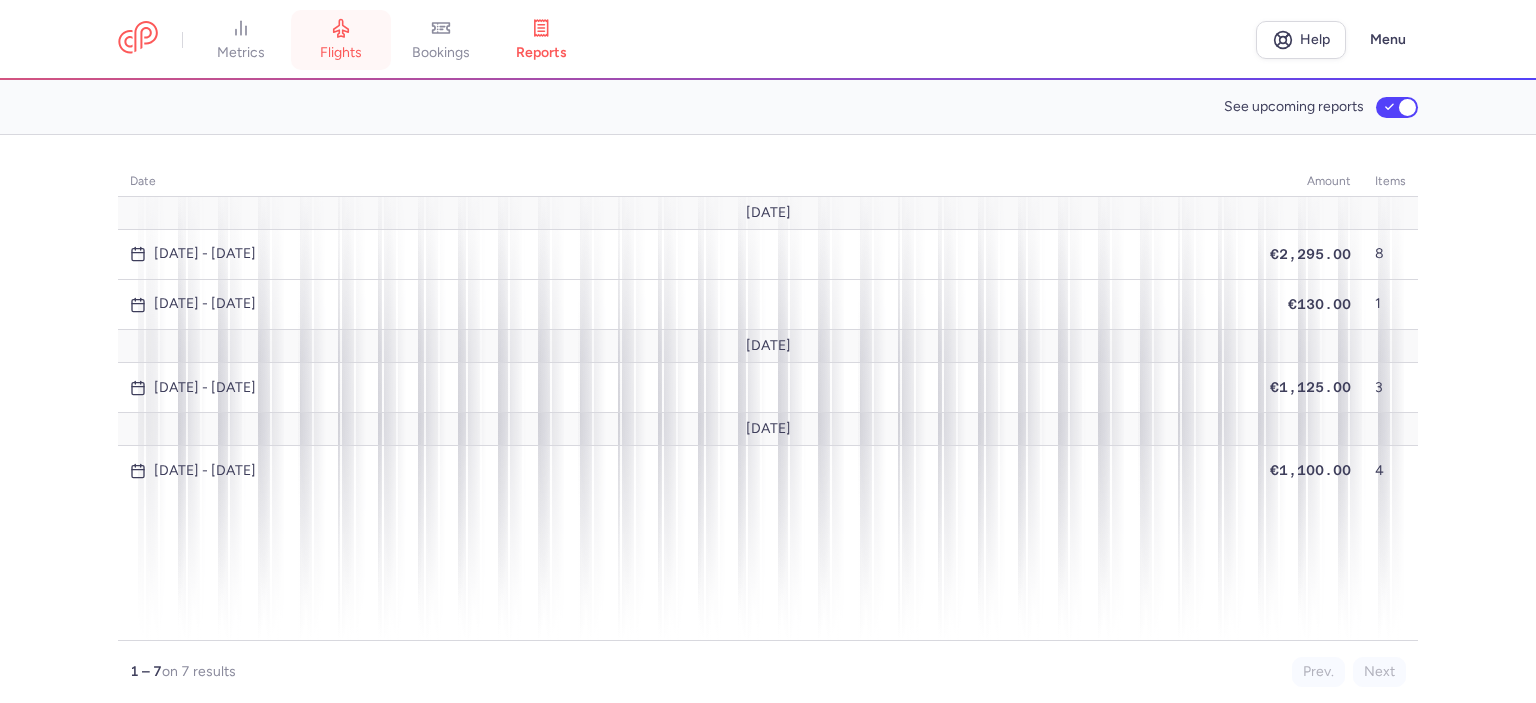 click on "flights" at bounding box center [341, 53] 